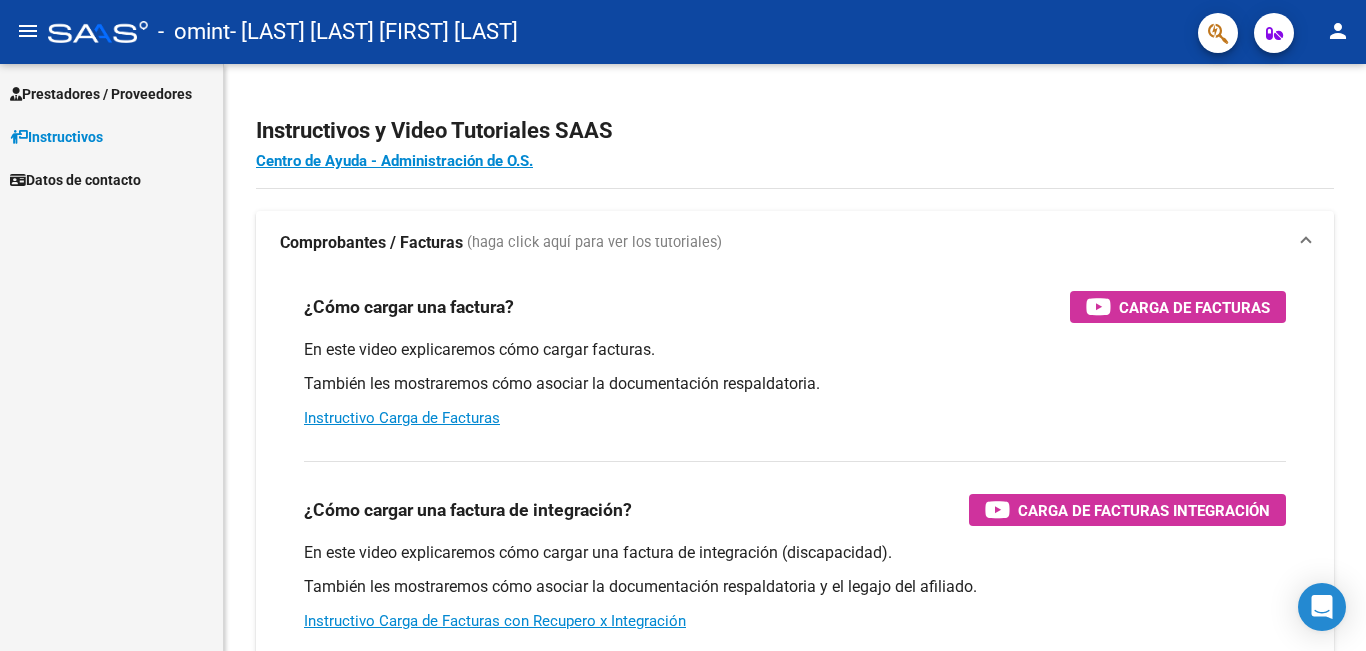 scroll, scrollTop: 0, scrollLeft: 0, axis: both 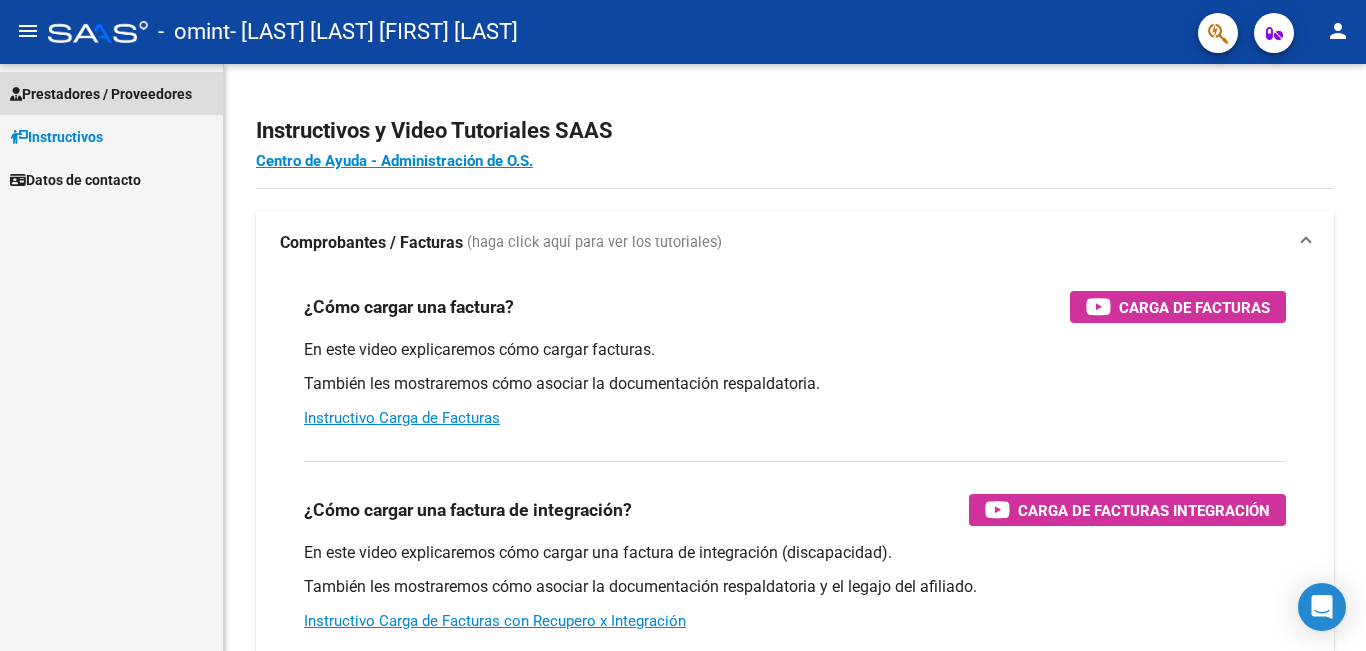 click on "Prestadores / Proveedores" at bounding box center [101, 94] 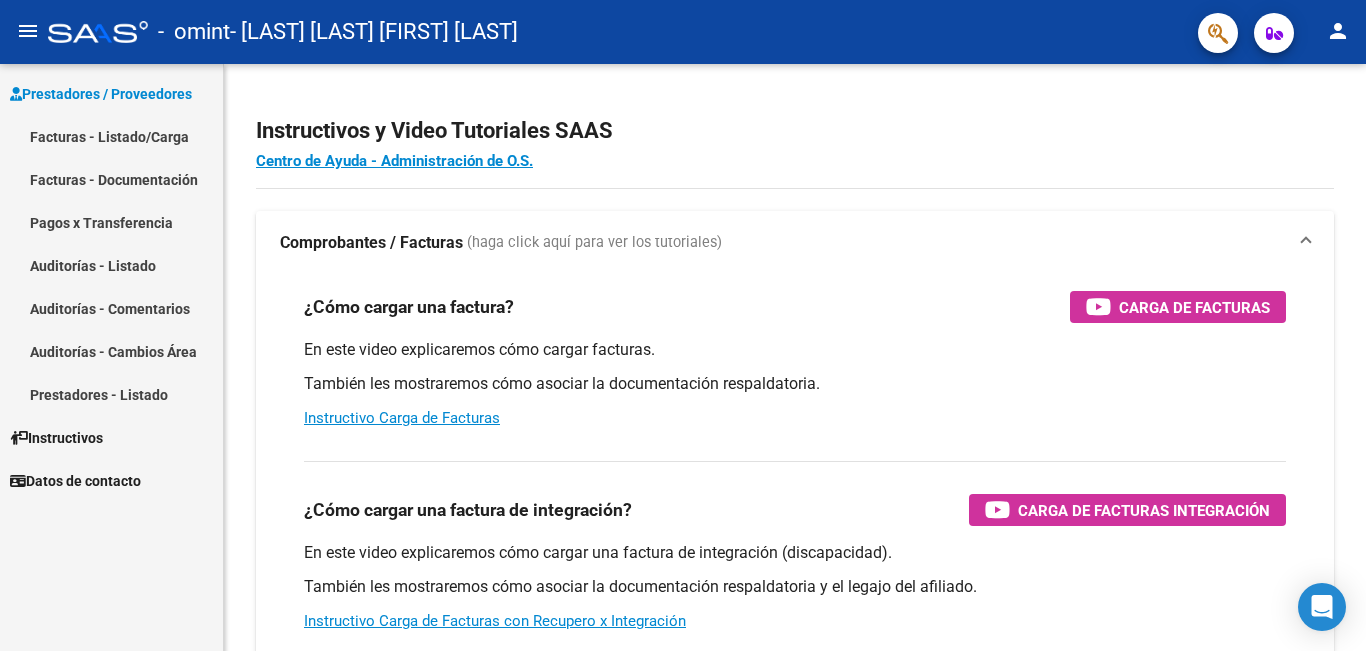 click on "Facturas - Listado/Carga" at bounding box center [111, 136] 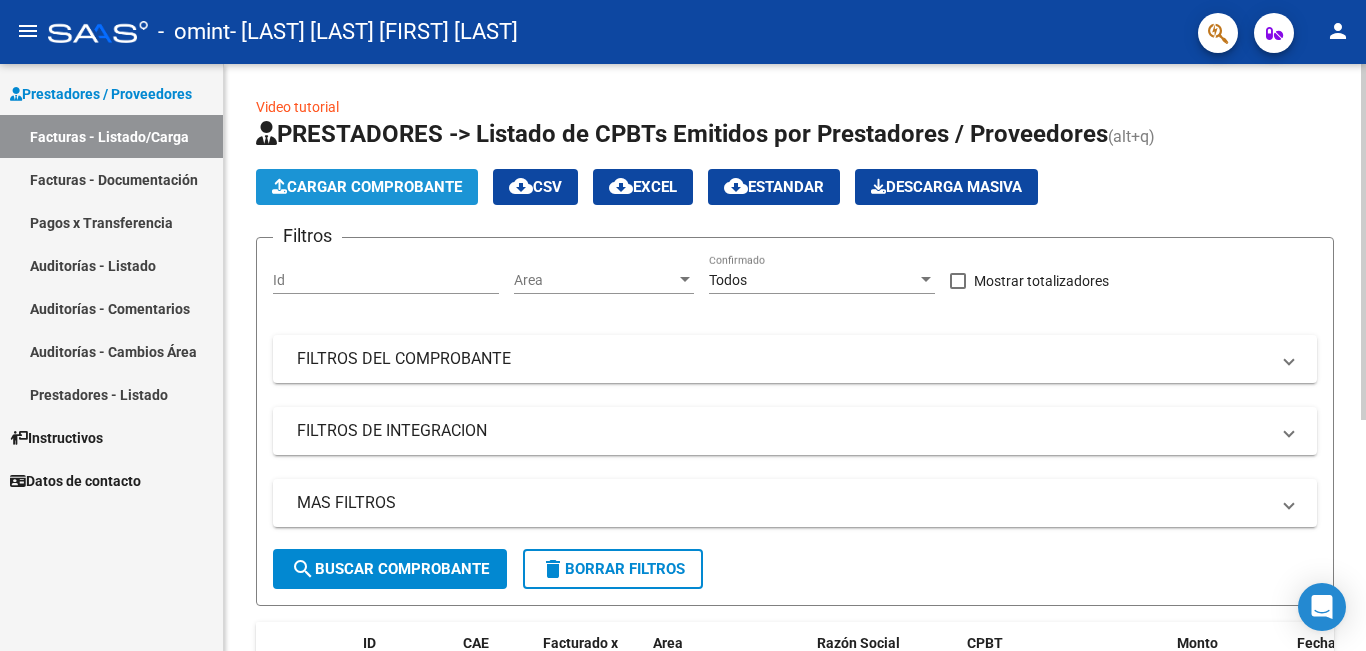 click on "Cargar Comprobante" 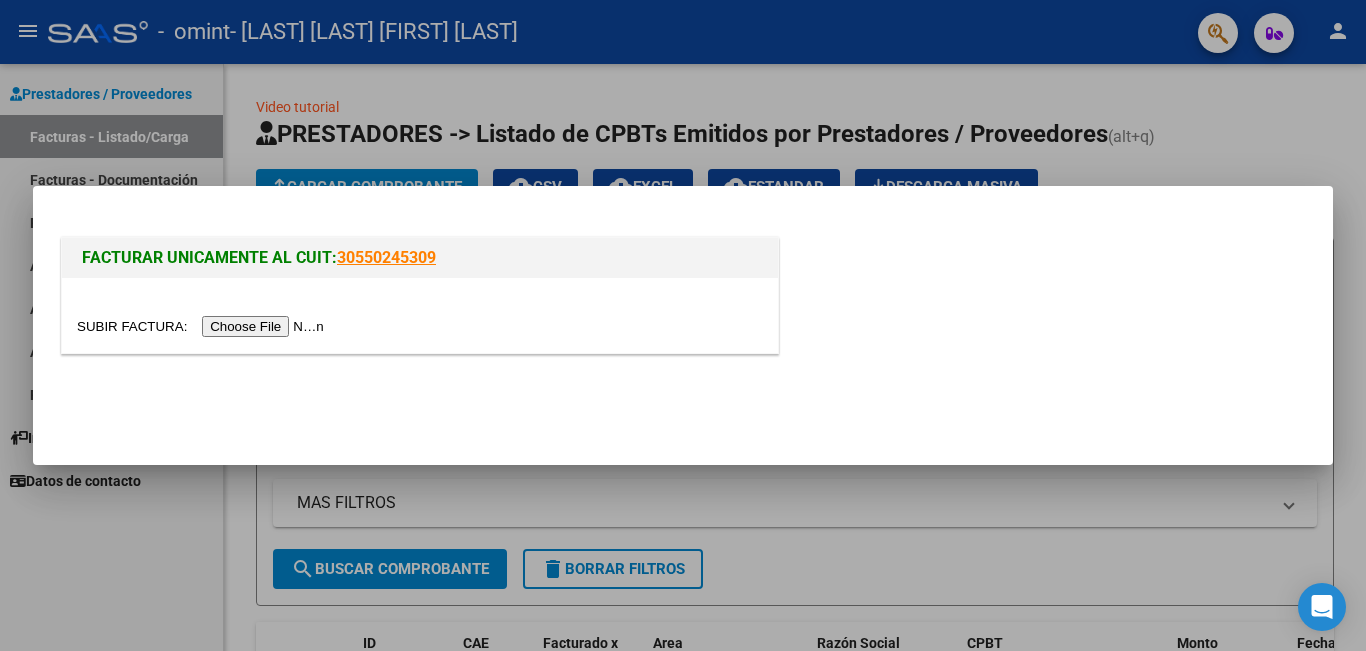 click at bounding box center [683, 325] 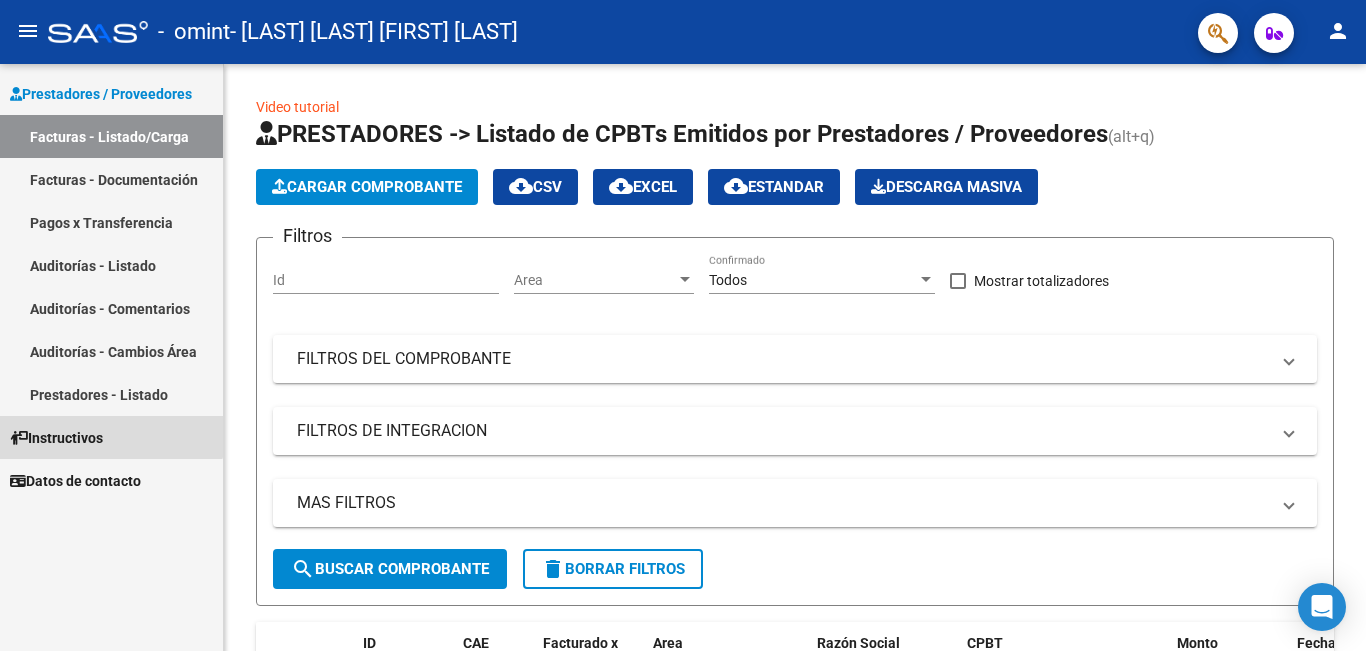 click on "Instructivos" at bounding box center [56, 438] 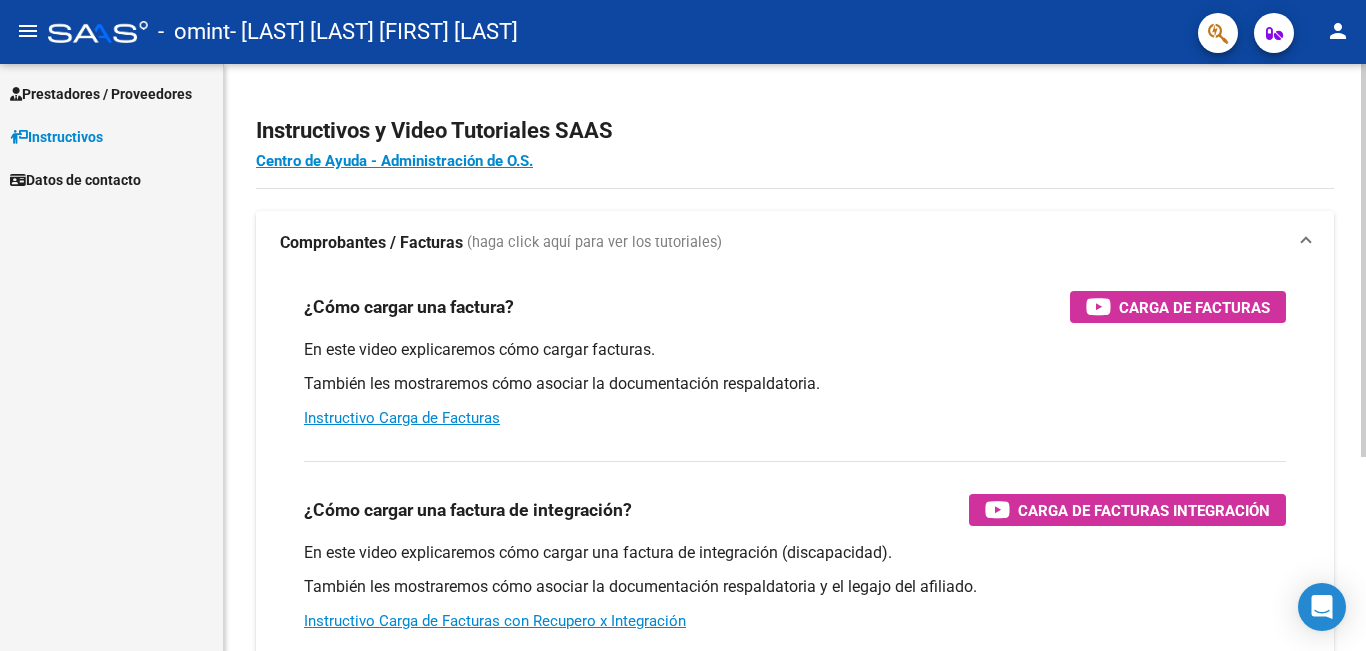 drag, startPoint x: 1274, startPoint y: 583, endPoint x: 1183, endPoint y: 529, distance: 105.81588 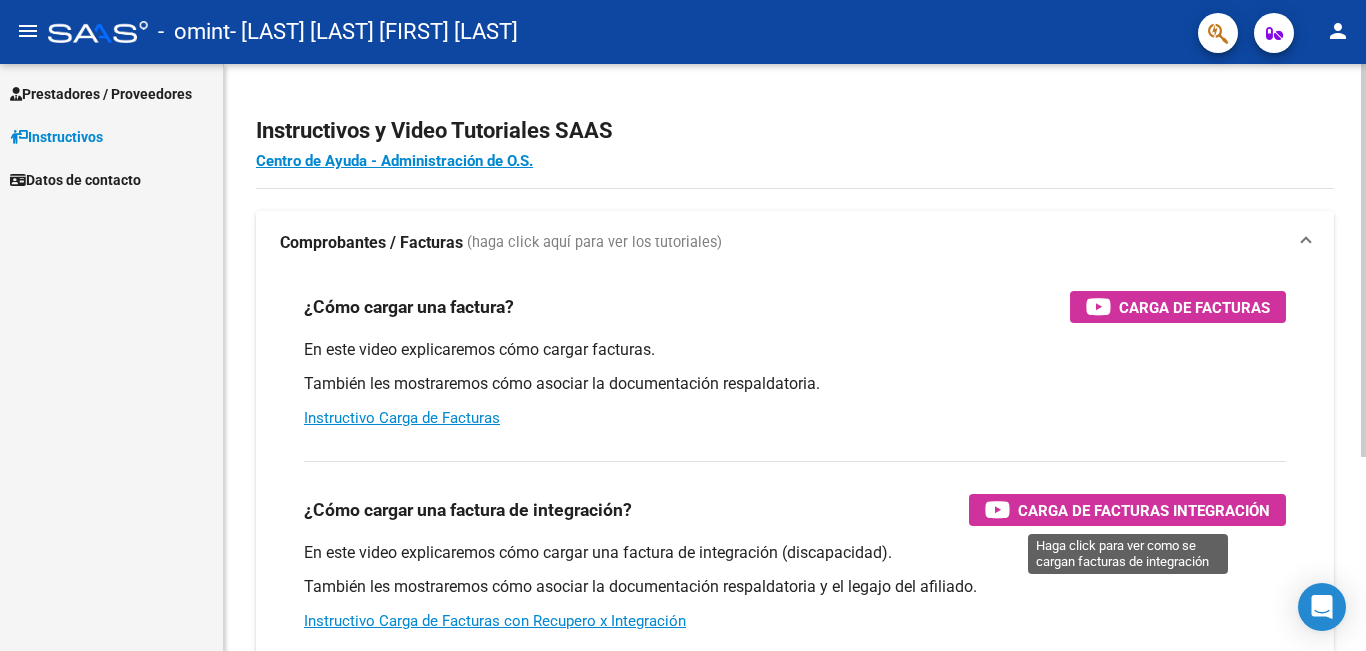 click on "¿Cómo cargar una factura de integración?    Carga de Facturas Integración En este video explicaremos cómo cargar una factura de integración (discapacidad). También les mostraremos cómo asociar la documentación respaldatoria y el legajo del afiliado. Instructivo Carga de Facturas con Recupero x Integración" at bounding box center [795, 546] 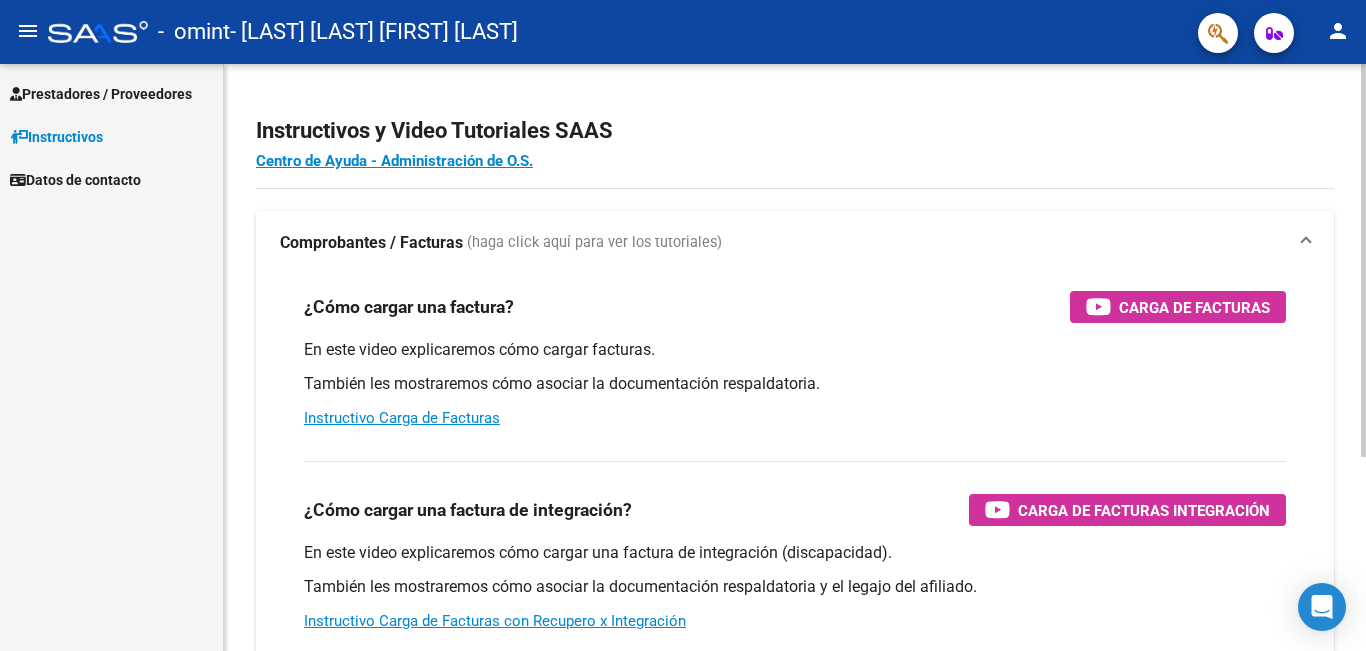 click on "¿Cómo cargar una factura de integración?    Carga de Facturas Integración En este video explicaremos cómo cargar una factura de integración (discapacidad). También les mostraremos cómo asociar la documentación respaldatoria y el legajo del afiliado. Instructivo Carga de Facturas con Recupero x Integración" at bounding box center [795, 546] 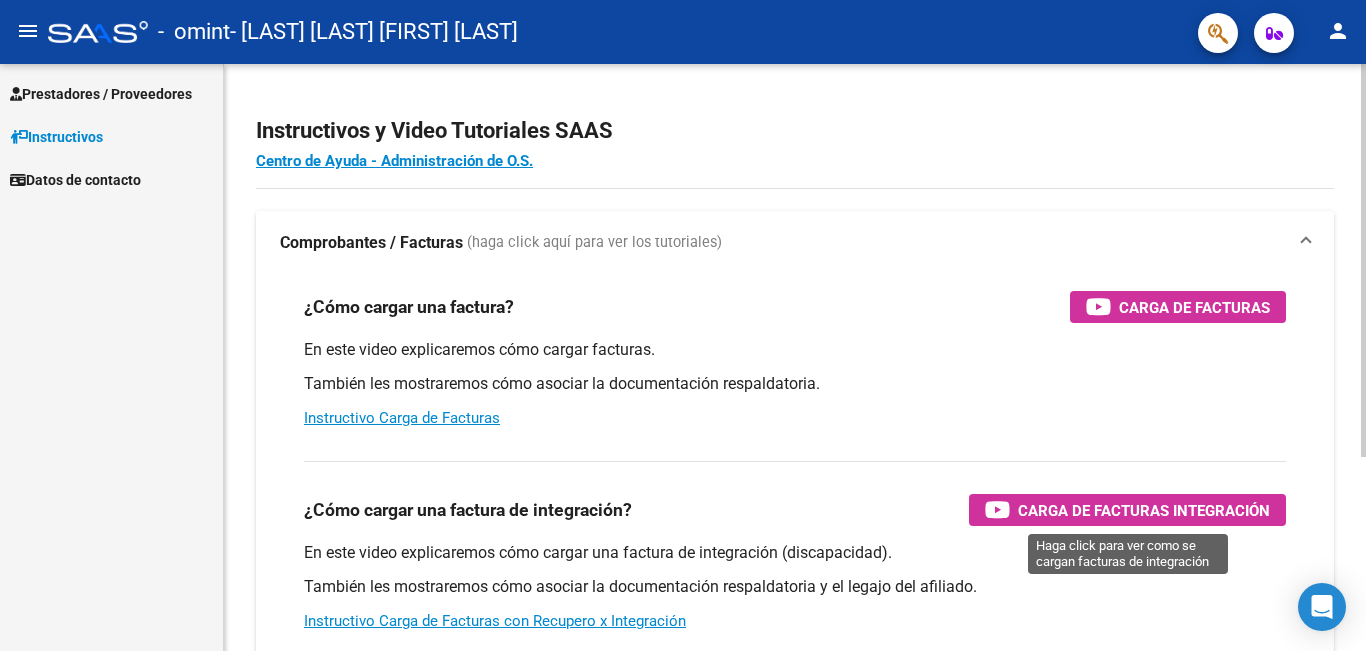 click on "Carga de Facturas Integración" at bounding box center [1127, 510] 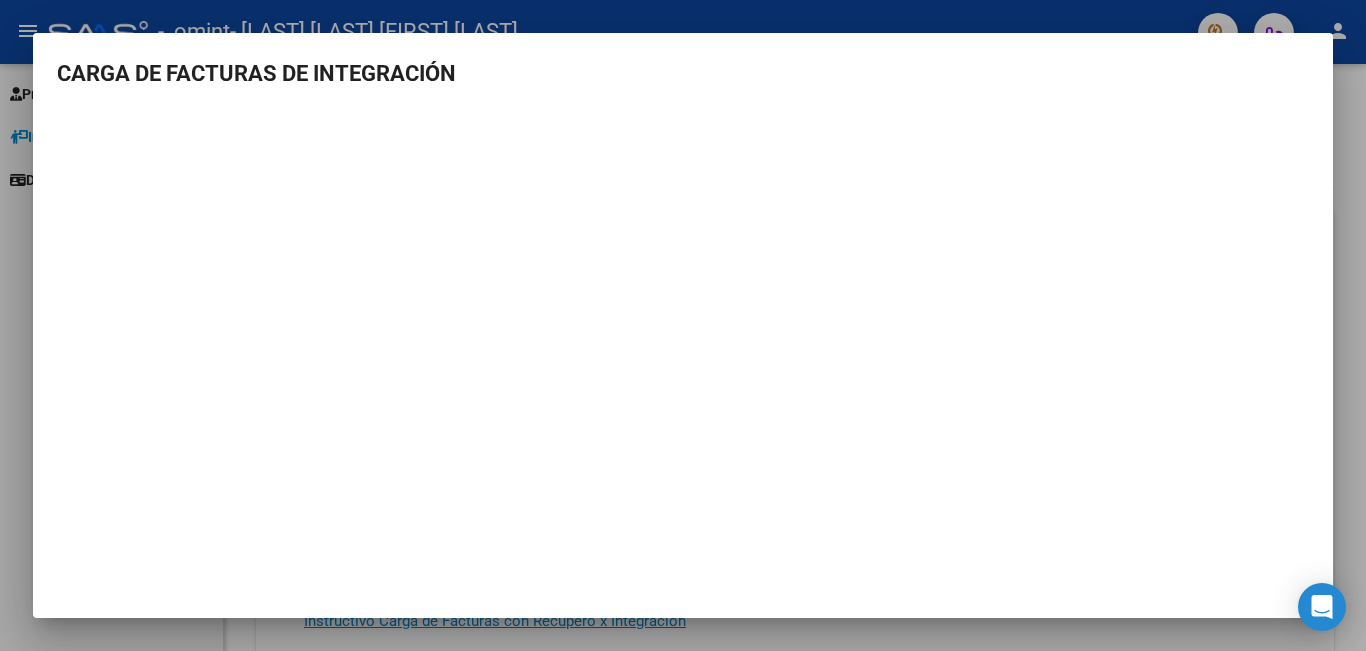 click at bounding box center [683, 325] 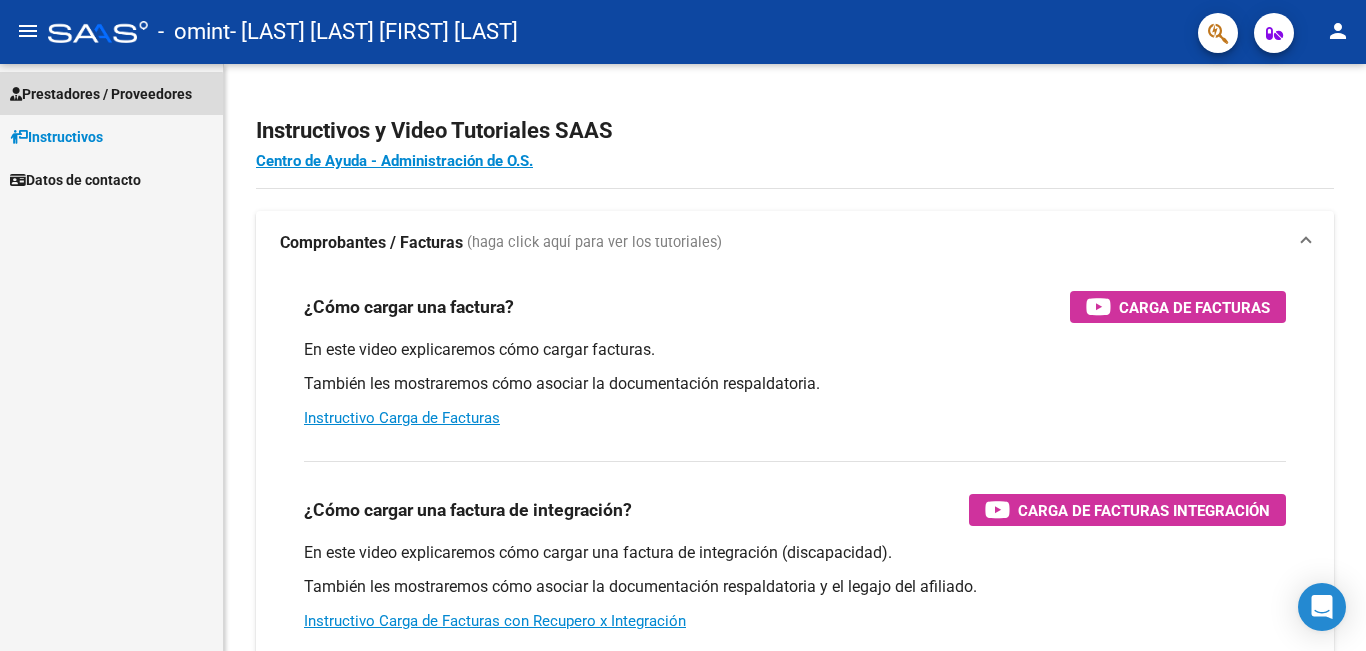 click on "Prestadores / Proveedores" at bounding box center [101, 94] 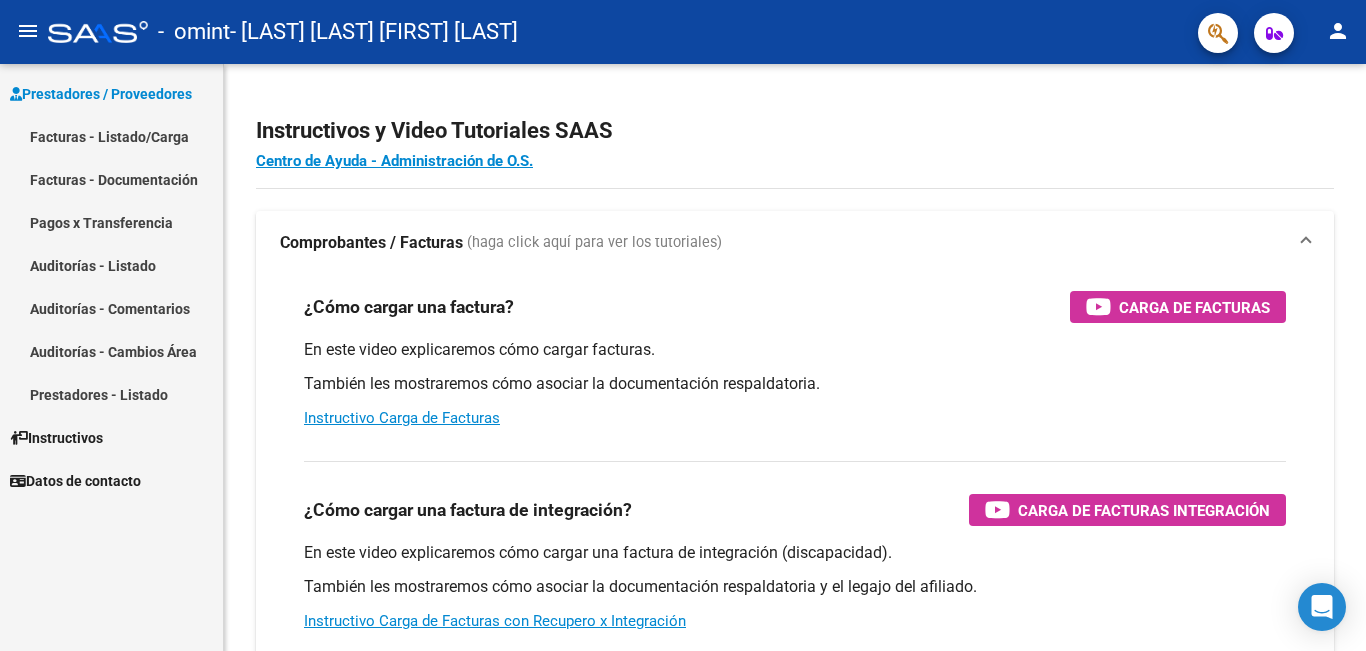 click on "Facturas - Listado/Carga" at bounding box center (111, 136) 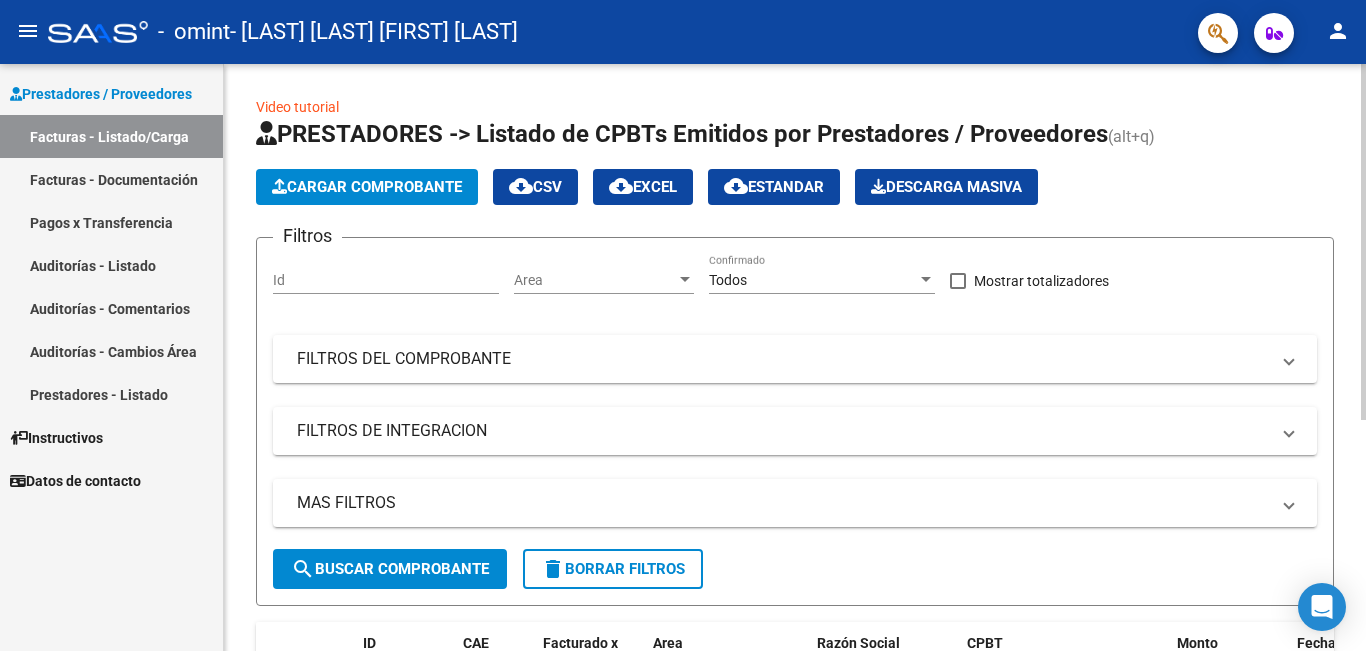 click on "Cargar Comprobante" 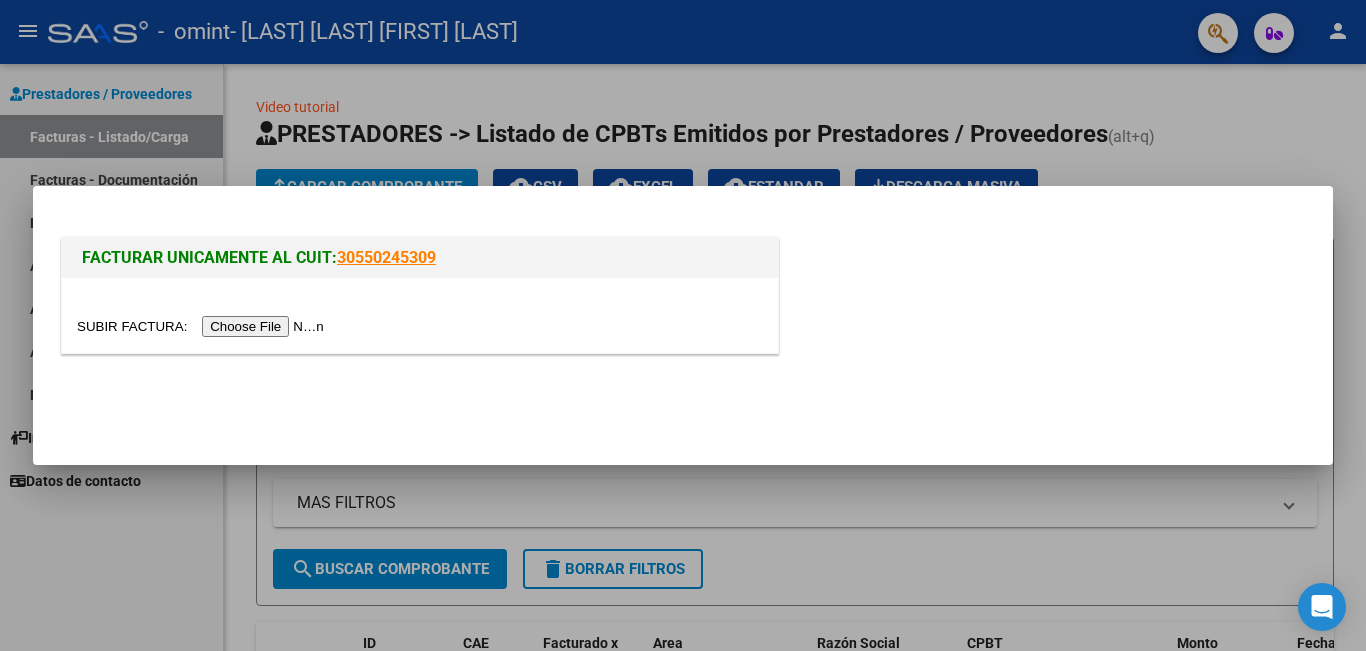 click at bounding box center [203, 326] 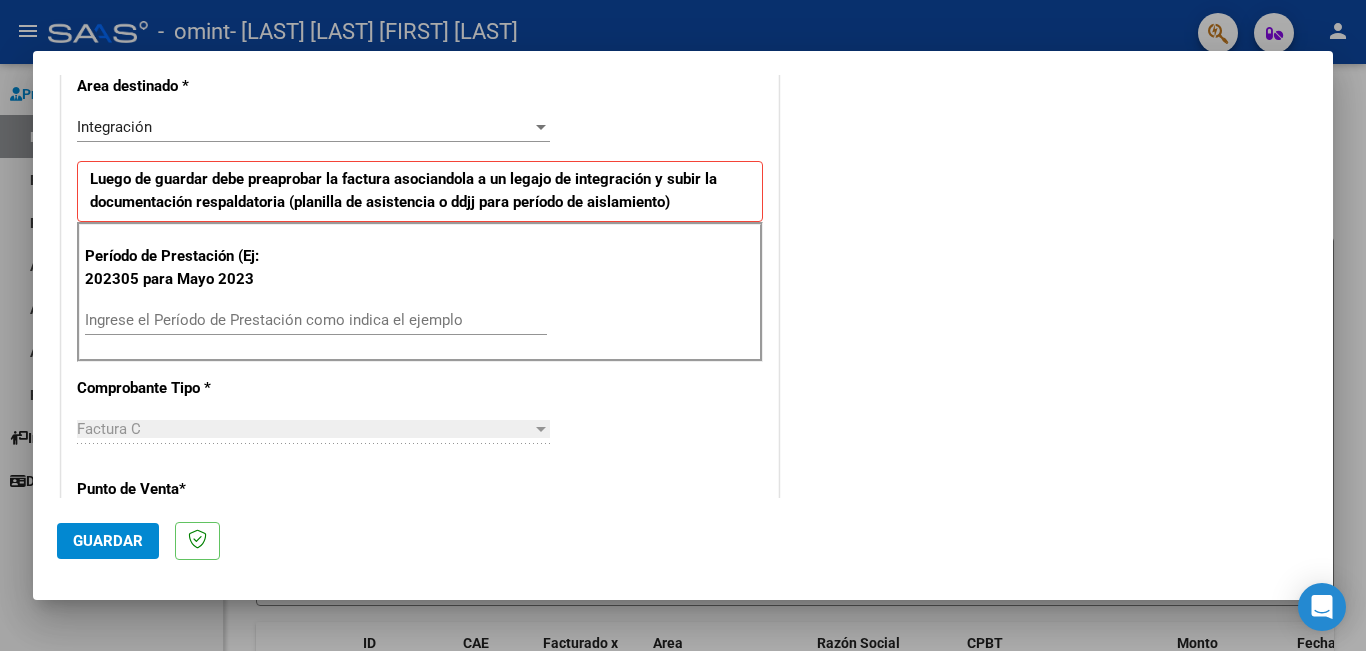 scroll, scrollTop: 399, scrollLeft: 0, axis: vertical 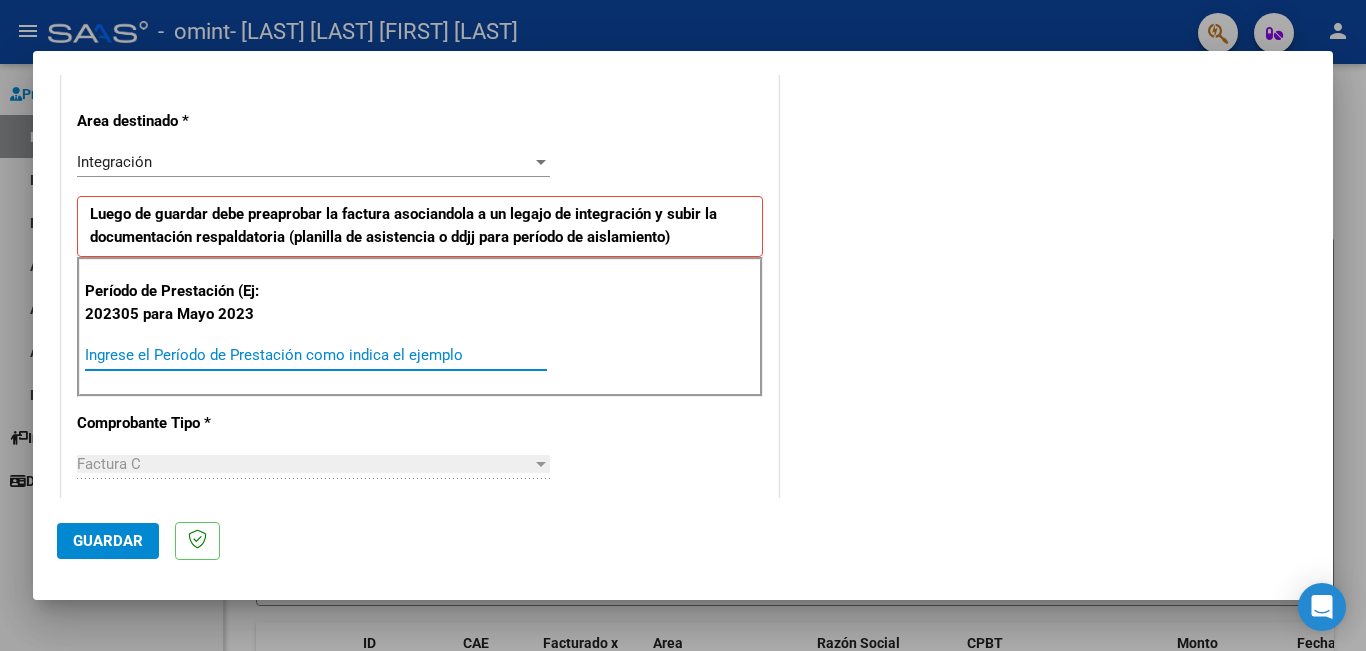 click on "Ingrese el Período de Prestación como indica el ejemplo" at bounding box center [316, 355] 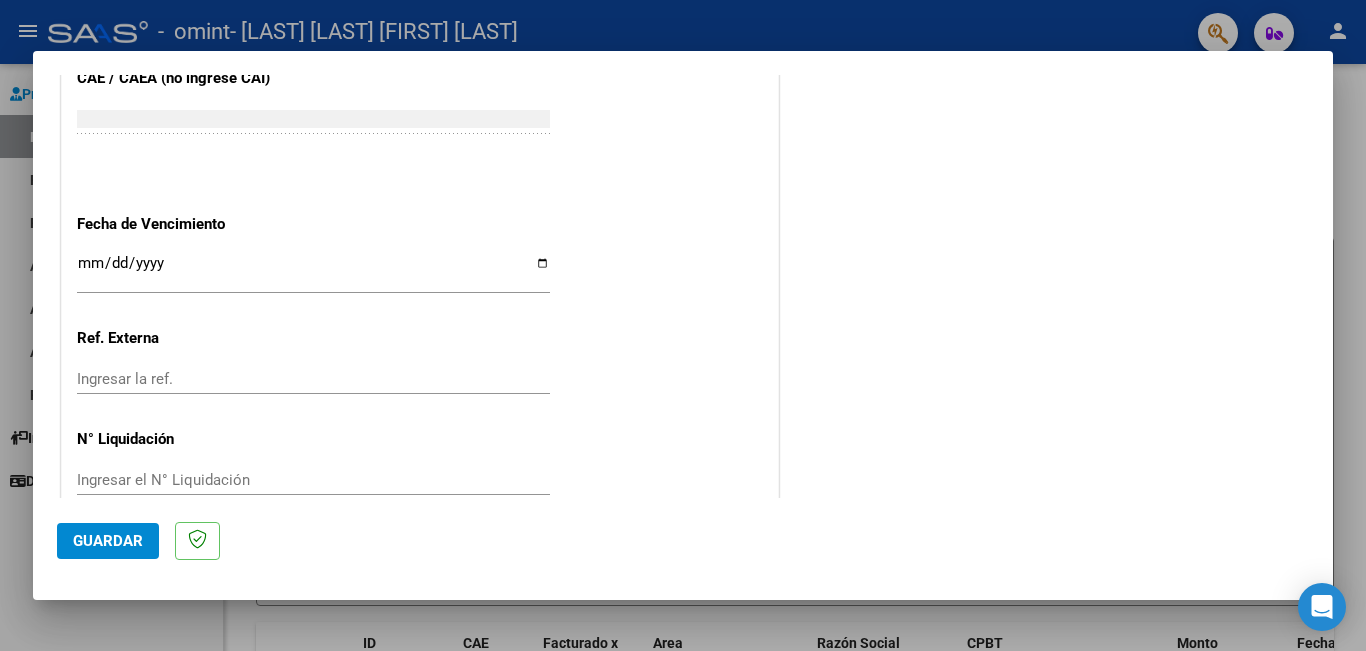 scroll, scrollTop: 1299, scrollLeft: 0, axis: vertical 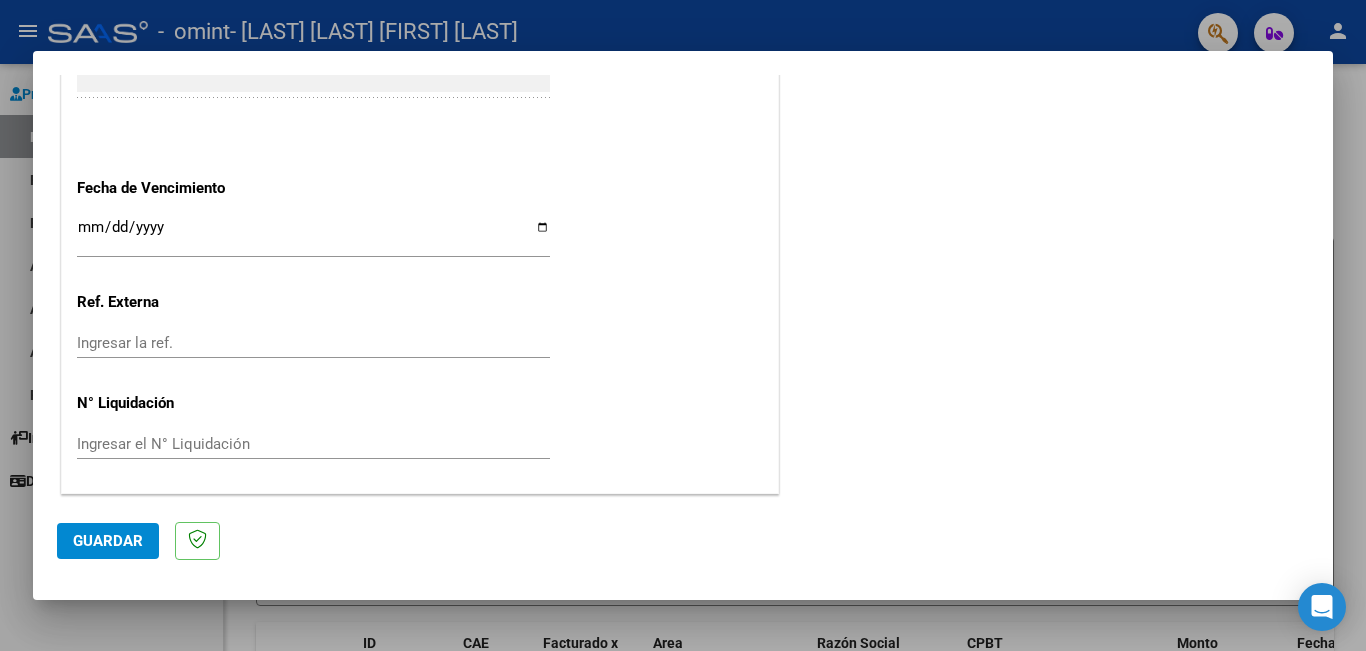 type on "202507" 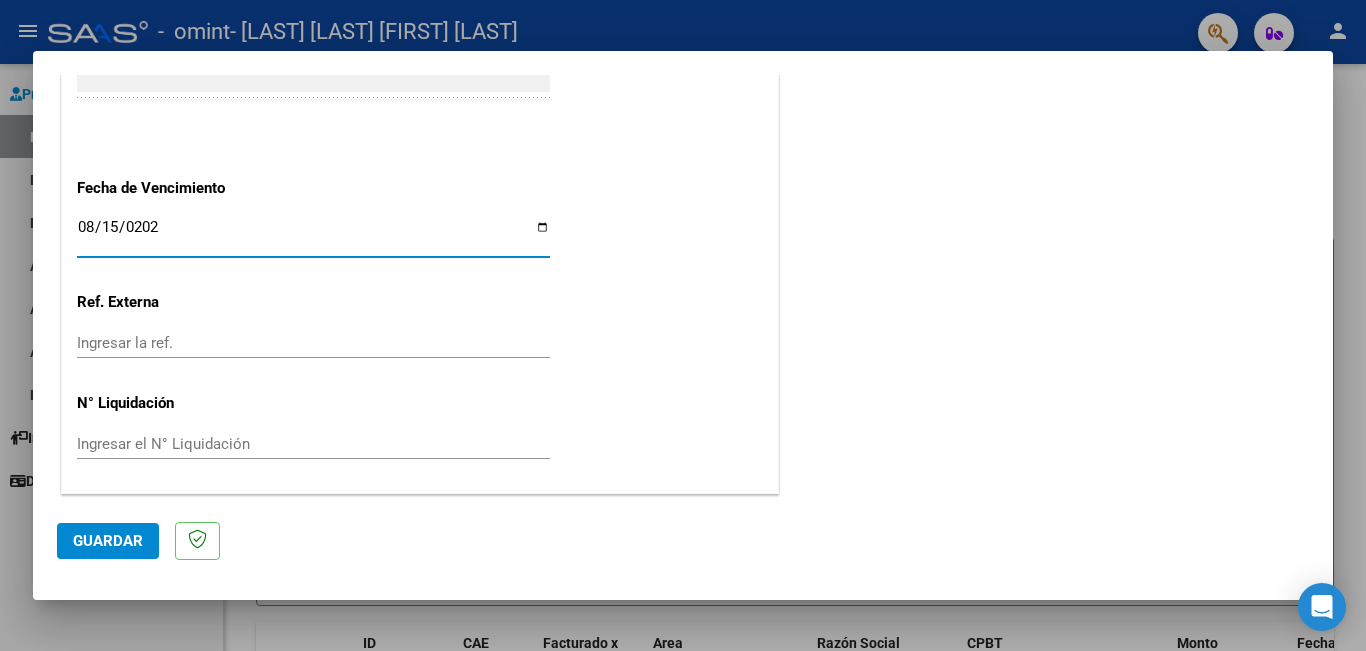 type on "2025-08-15" 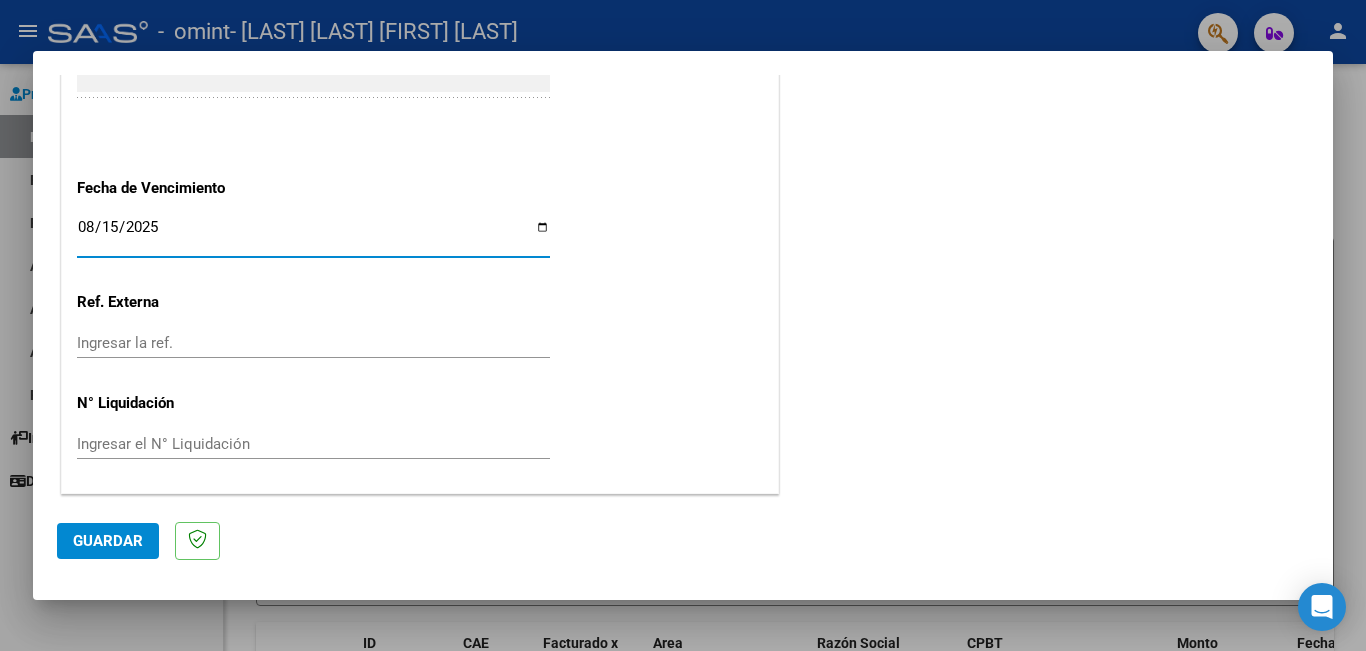 click on "Guardar" 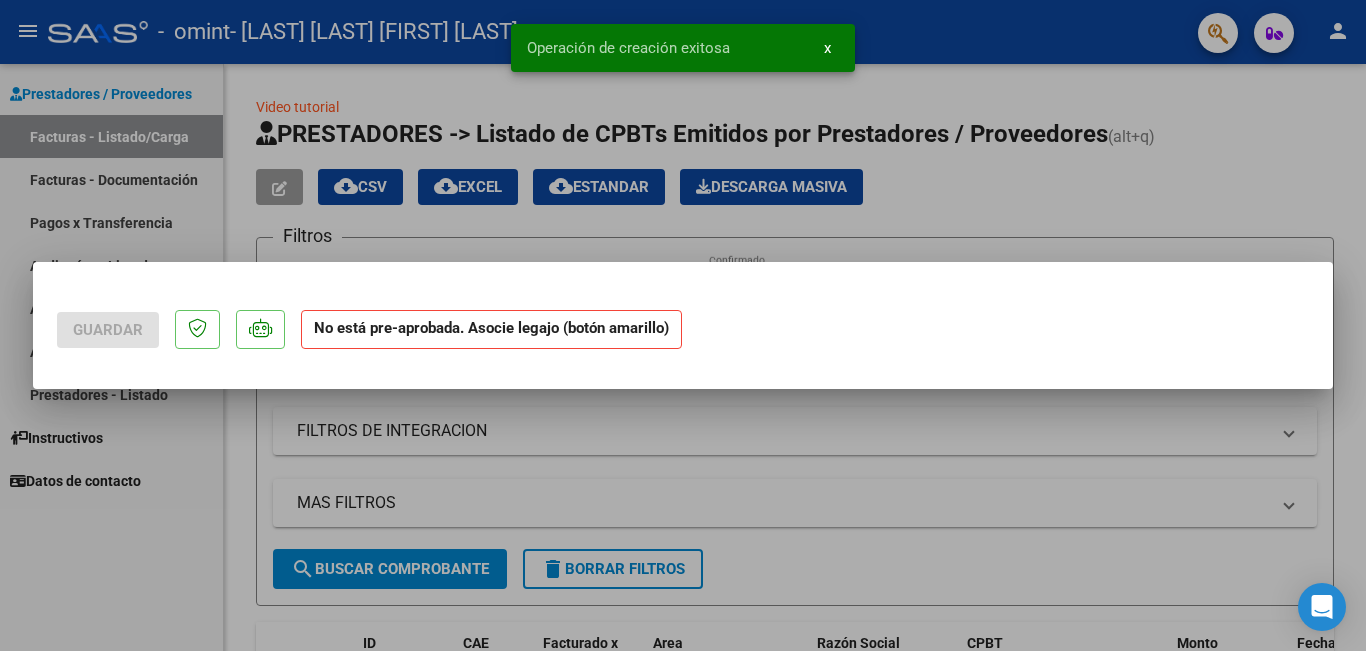 scroll, scrollTop: 0, scrollLeft: 0, axis: both 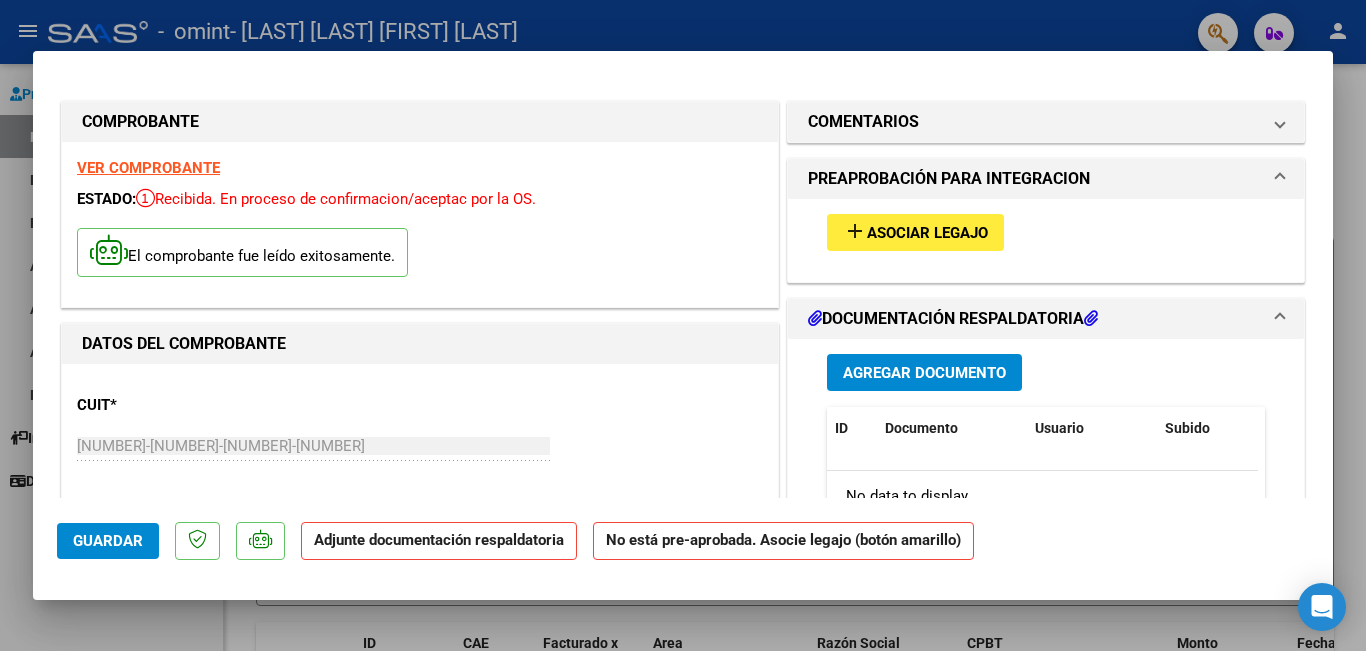 click on "add Asociar Legajo" at bounding box center [915, 232] 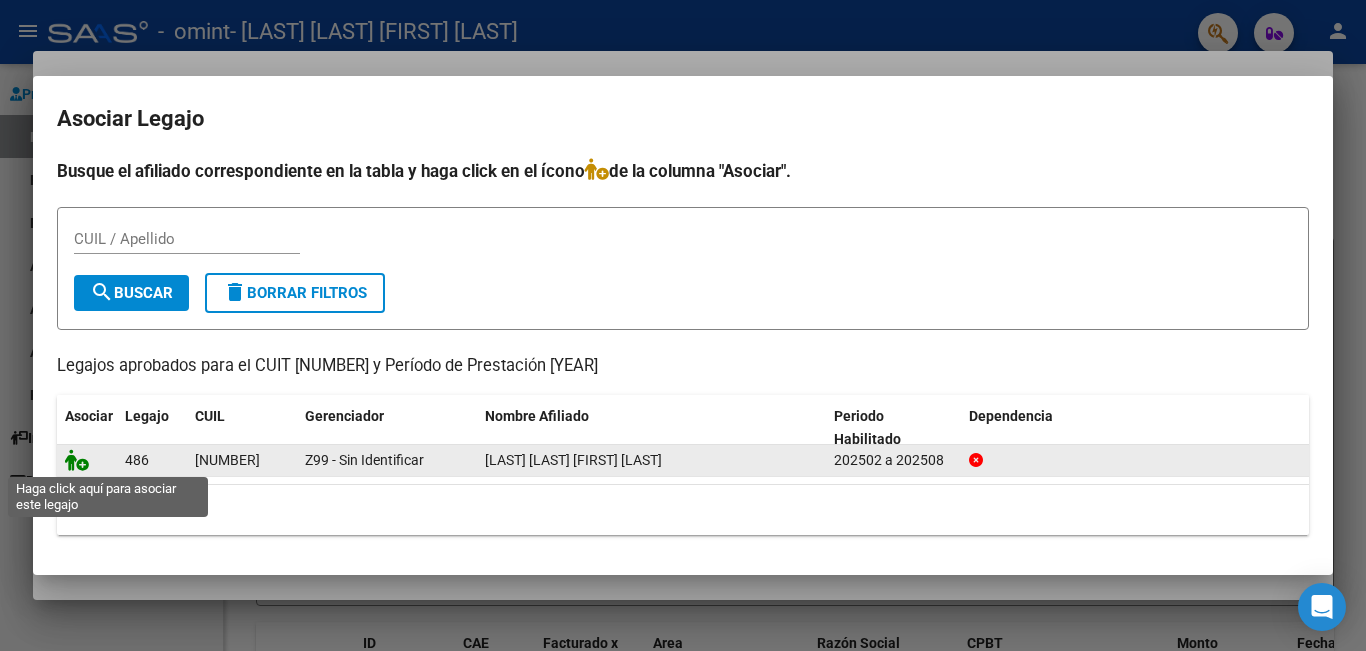 click 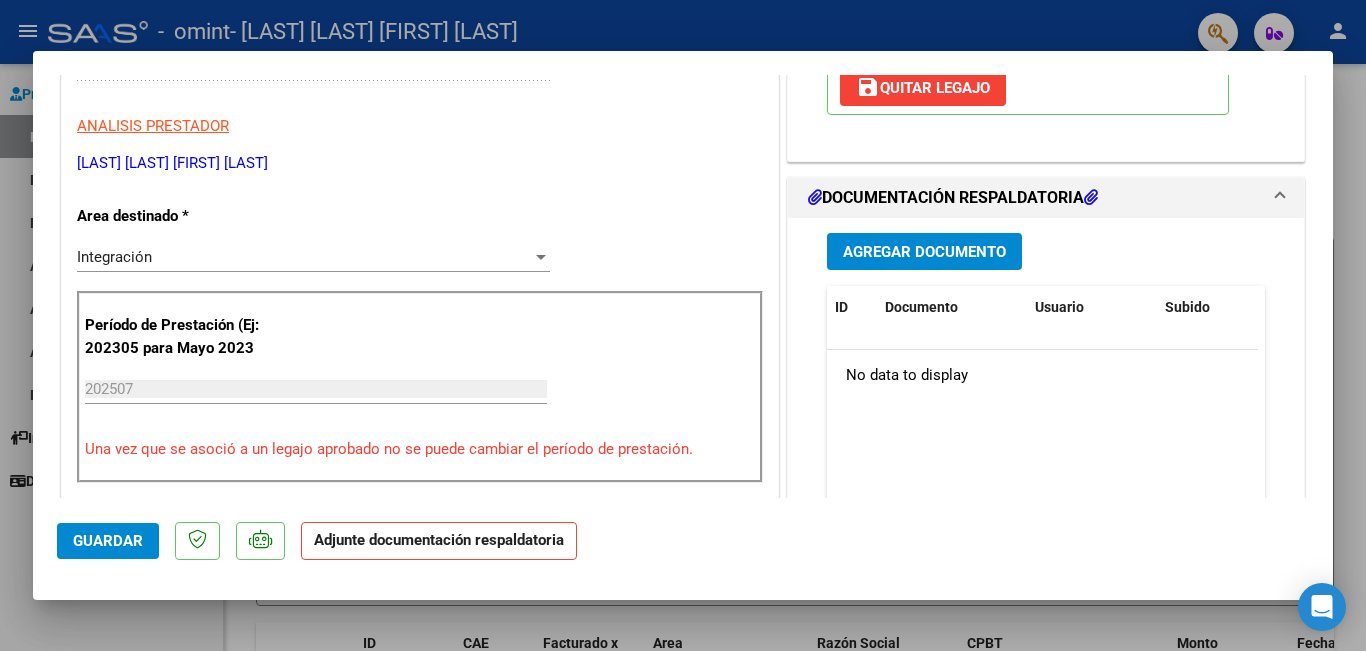 scroll, scrollTop: 400, scrollLeft: 0, axis: vertical 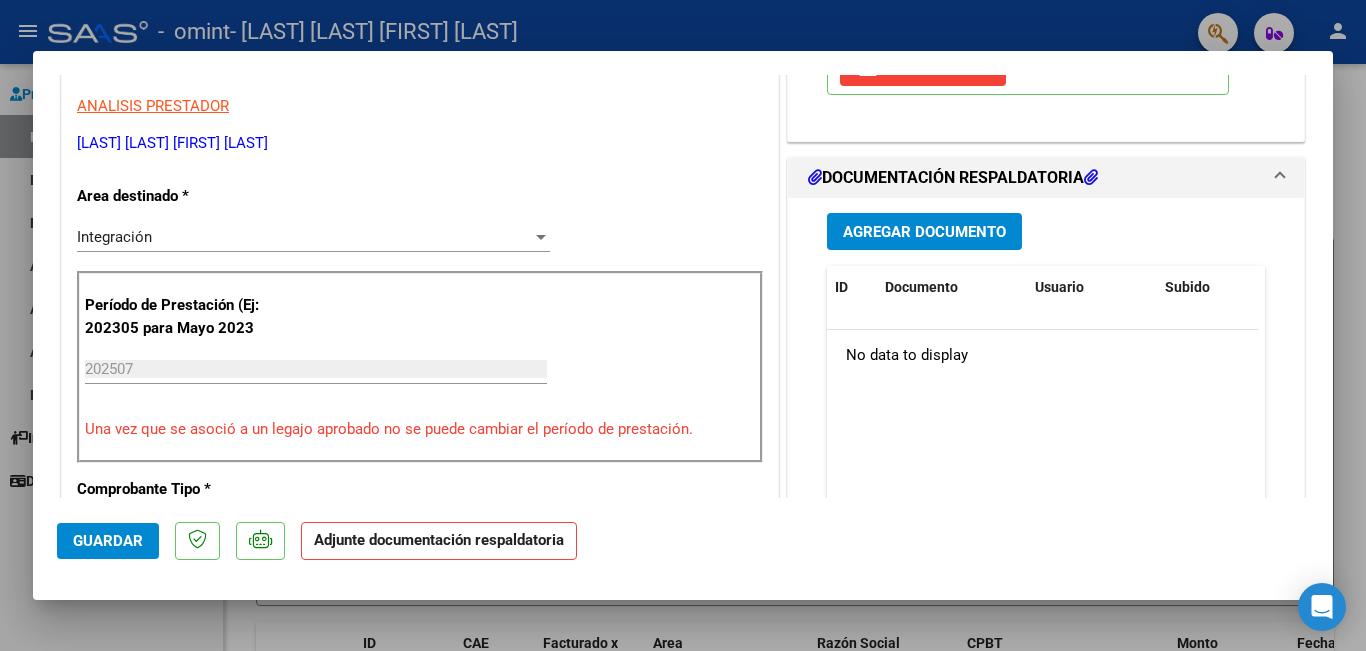 click on "Agregar Documento" at bounding box center (924, 231) 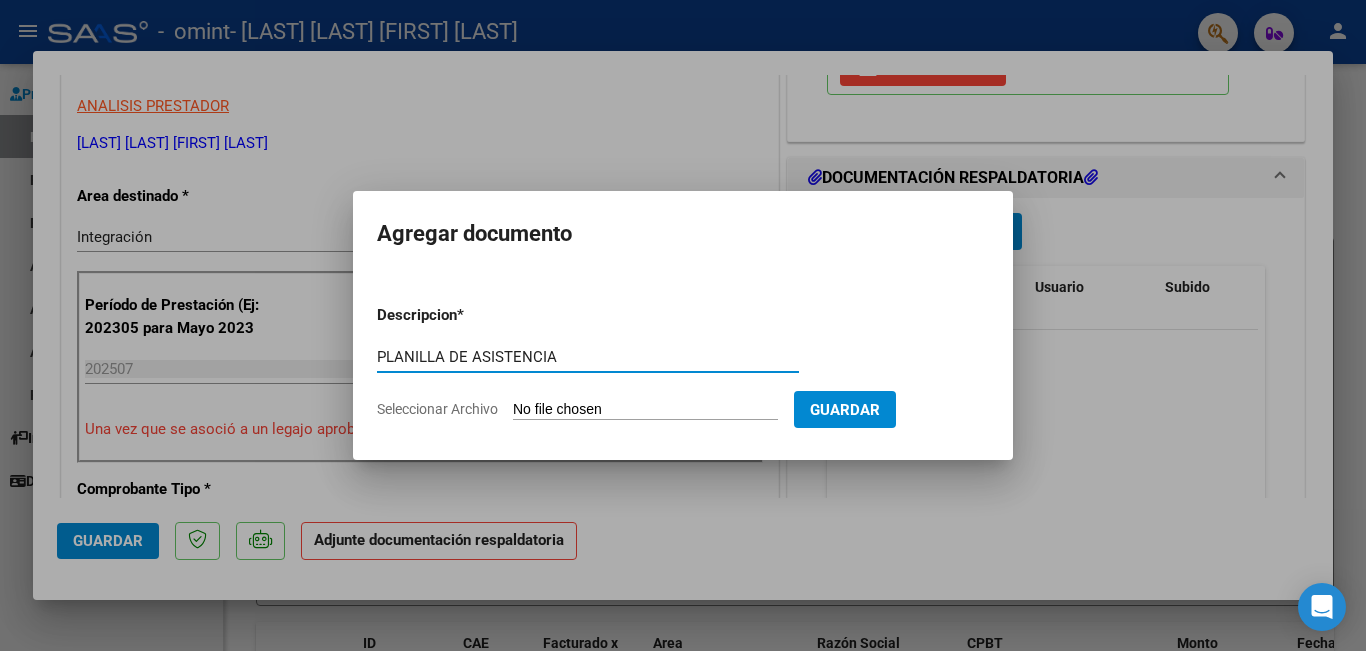 type on "PLANILLA DE ASISTENCIA" 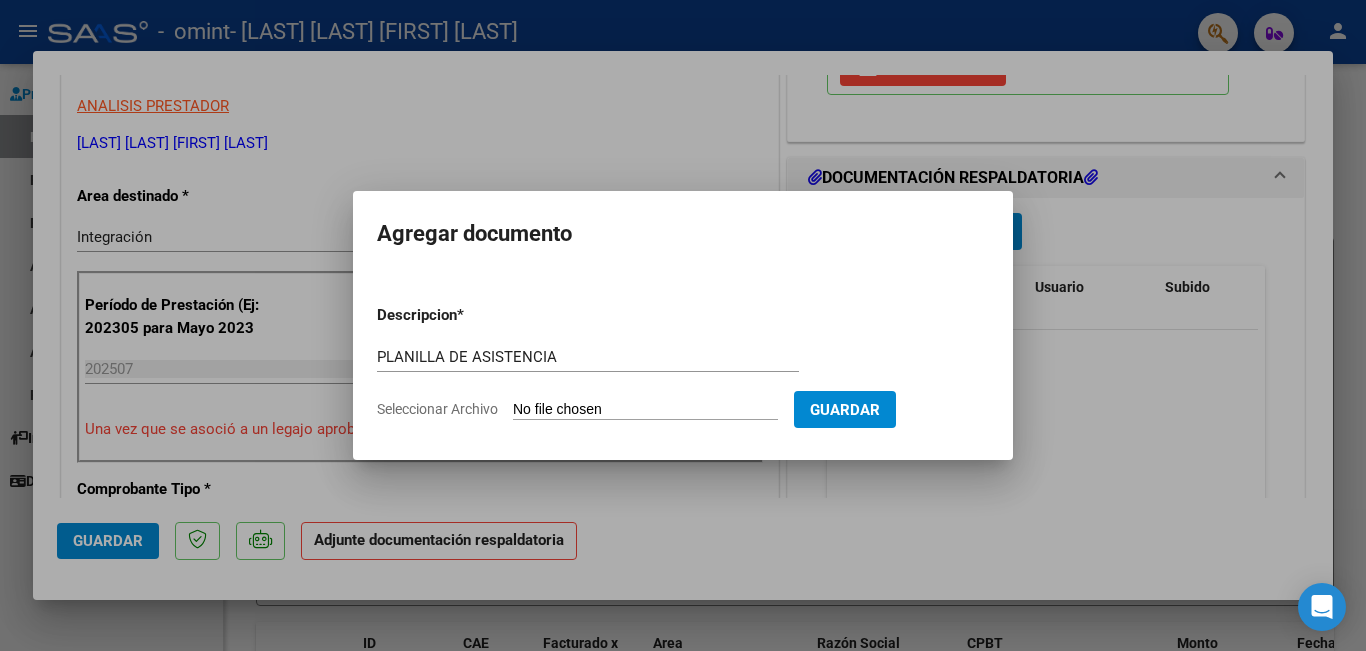 click on "Seleccionar Archivo" at bounding box center (645, 410) 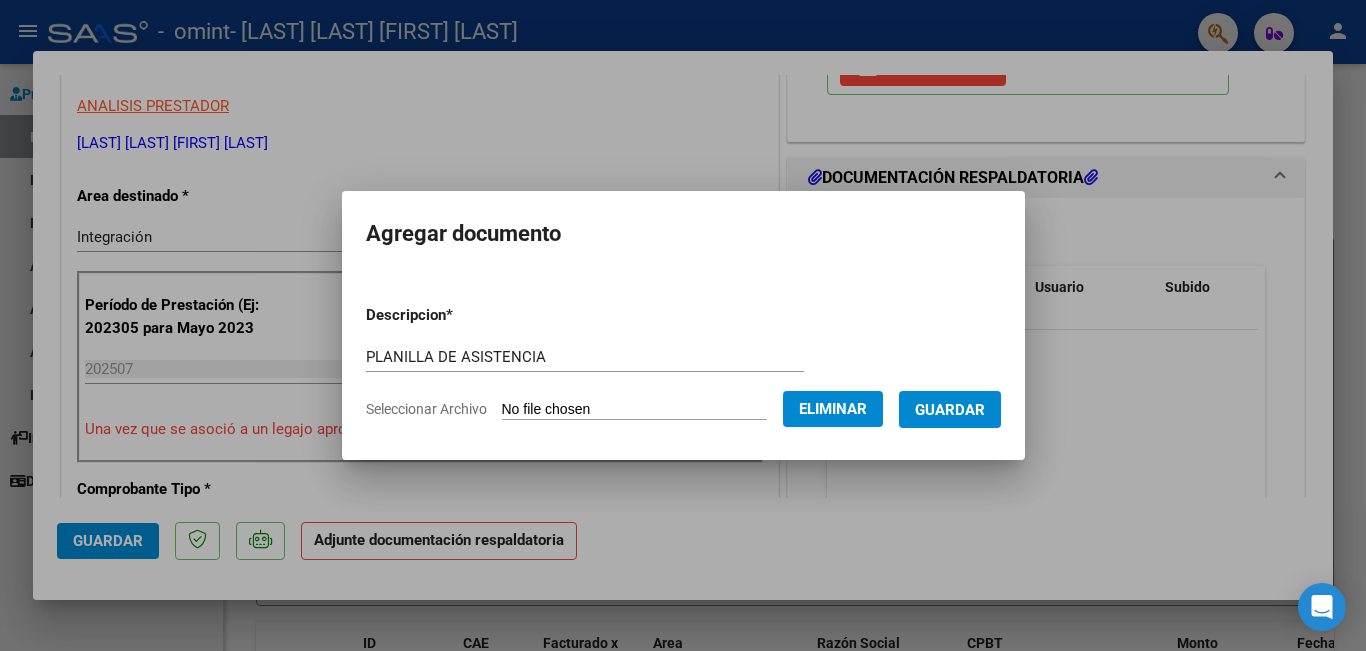 click on "Guardar" at bounding box center (950, 410) 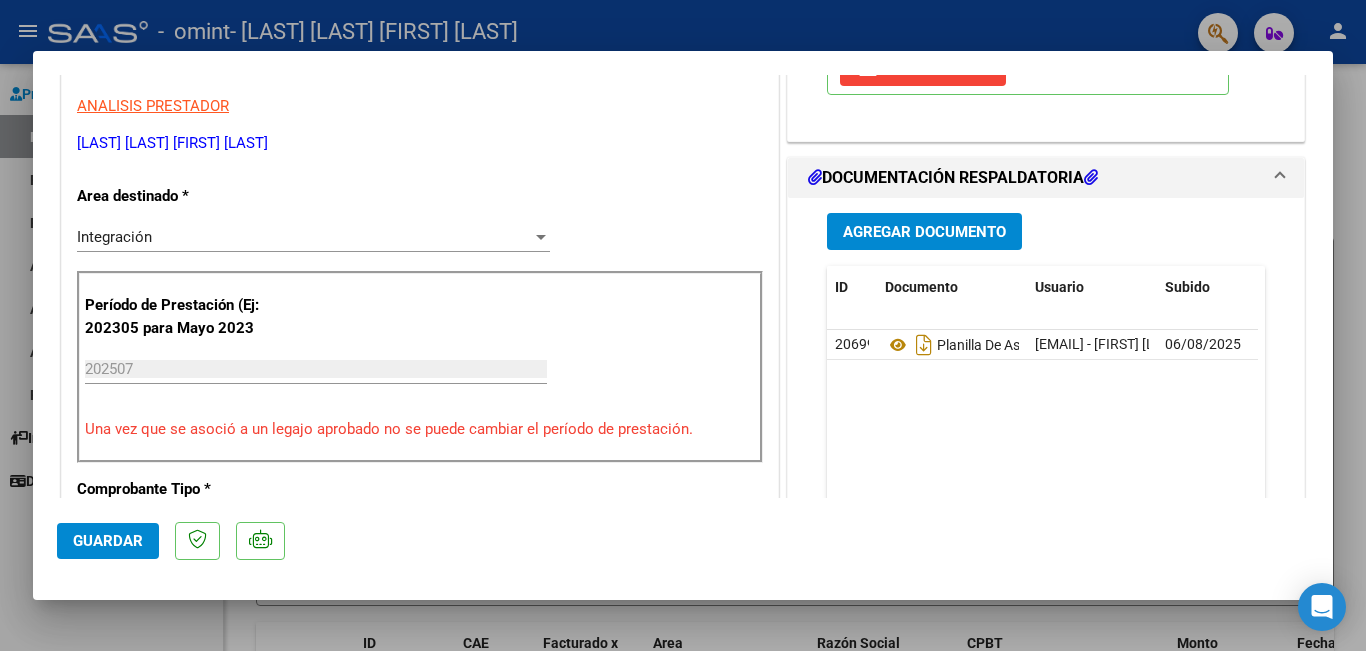 click at bounding box center (683, 325) 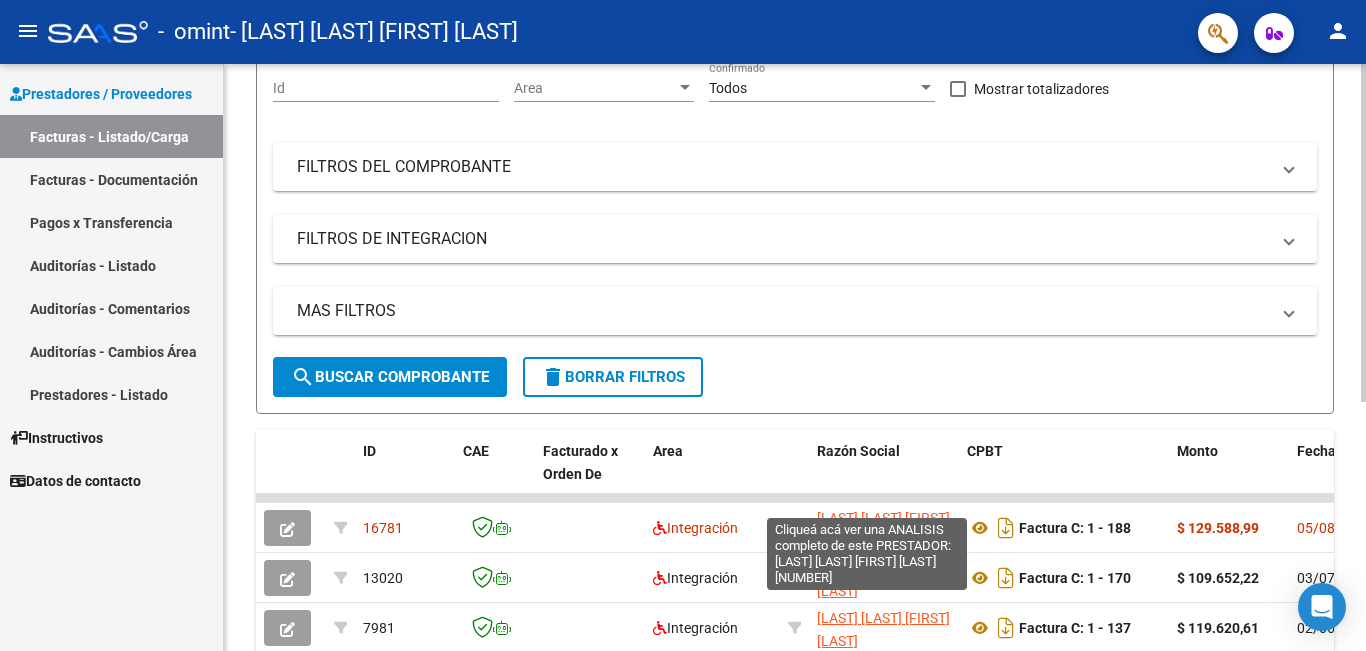scroll, scrollTop: 431, scrollLeft: 0, axis: vertical 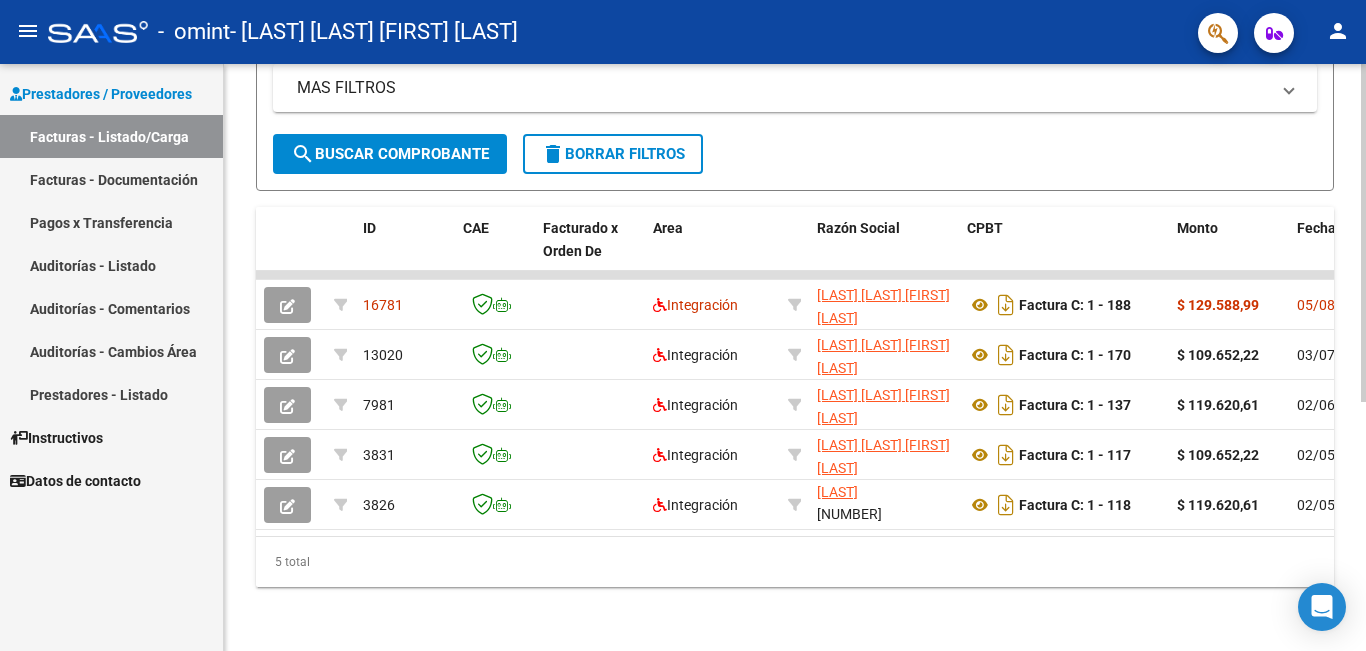 click on "5 total" 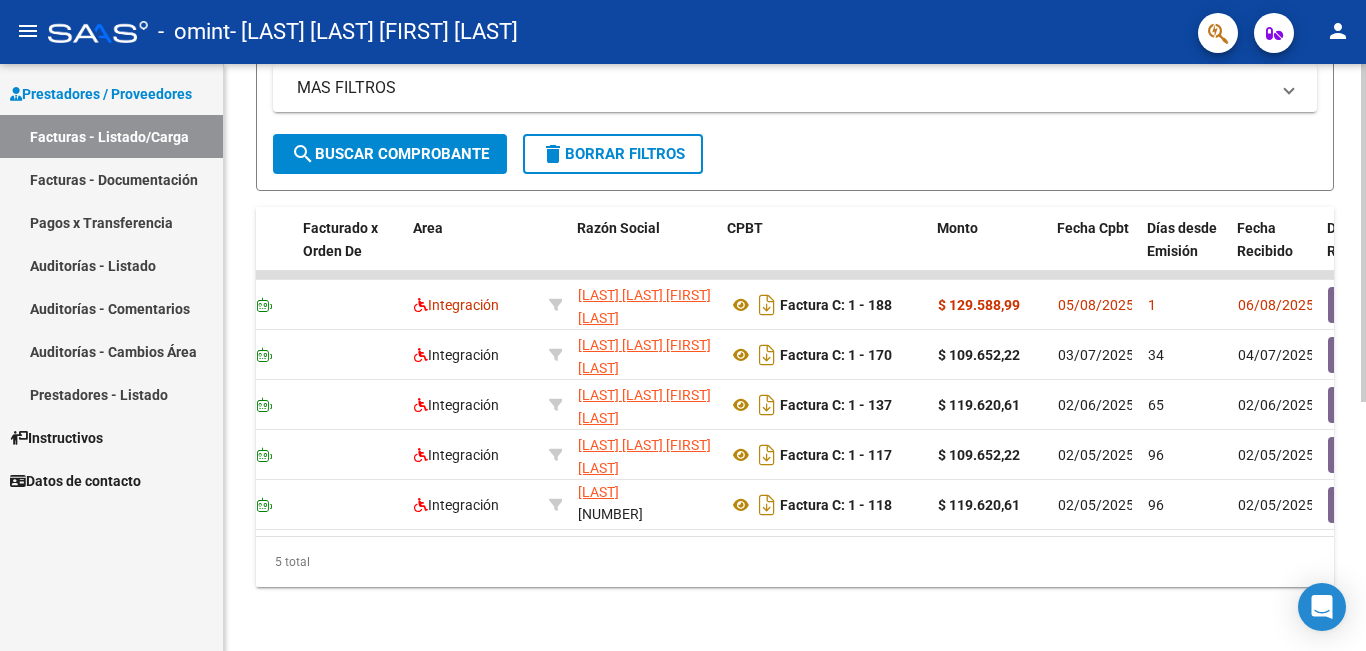 scroll, scrollTop: 0, scrollLeft: 240, axis: horizontal 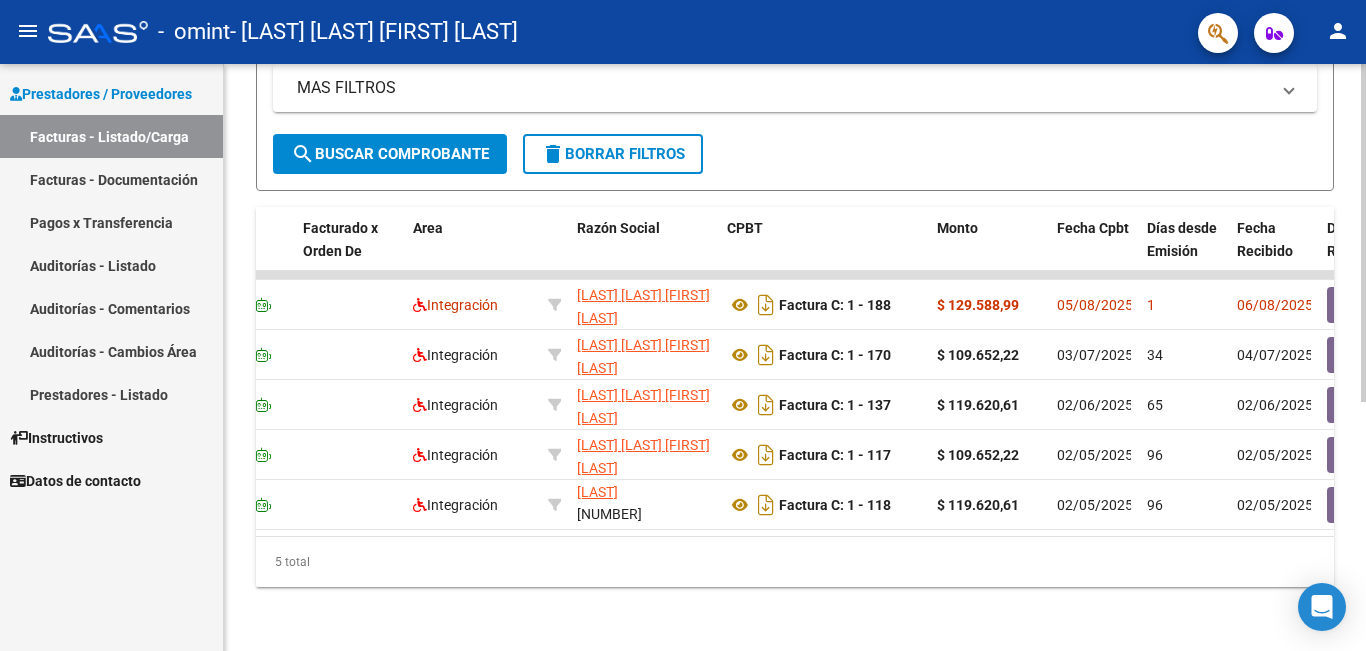 click on "Video tutorial   PRESTADORES -> Listado de CPBTs Emitidos por Prestadores / Proveedores (alt+q)   Cargar Comprobante
cloud_download  CSV  cloud_download  EXCEL  cloud_download  Estandar   Descarga Masiva
Filtros Id Area Area Todos Confirmado   Mostrar totalizadores   FILTROS DEL COMPROBANTE  Comprobante Tipo Comprobante Tipo Start date – End date Fec. Comprobante Desde / Hasta Días Emisión Desde(cant. días) Días Emisión Hasta(cant. días) CUIT / Razón Social Pto. Venta Nro. Comprobante Código SSS CAE Válido CAE Válido Todos Cargado Módulo Hosp. Todos Tiene facturacion Apócrifa Hospital Refes  FILTROS DE INTEGRACION  Período De Prestación Campos del Archivo de Rendición Devuelto x SSS (dr_envio) Todos Rendido x SSS (dr_envio) Tipo de Registro Tipo de Registro Período Presentación Período Presentación Campos del Legajo Asociado (preaprobación) Afiliado Legajo (cuil/nombre) Todos Solo facturas preaprobadas  MAS FILTROS  Todos Con Doc. Respaldatoria Todos Con Trazabilidad Todos – – 1" 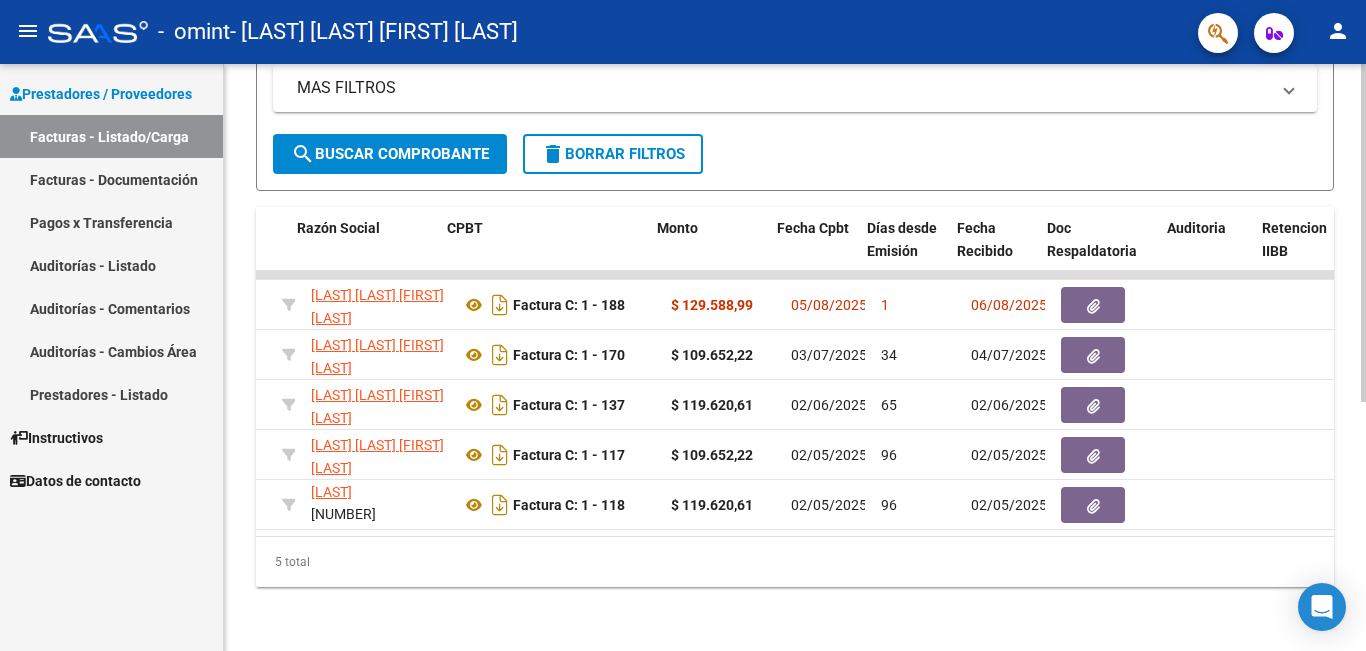 scroll, scrollTop: 0, scrollLeft: 520, axis: horizontal 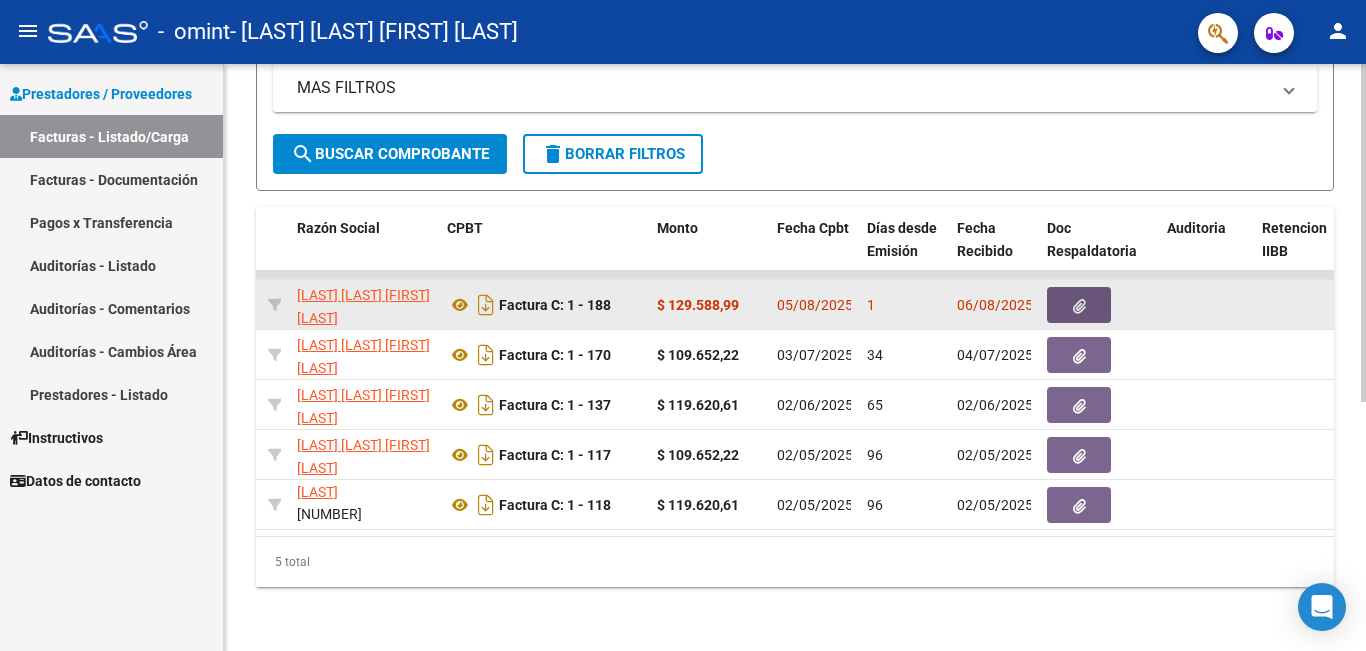 click 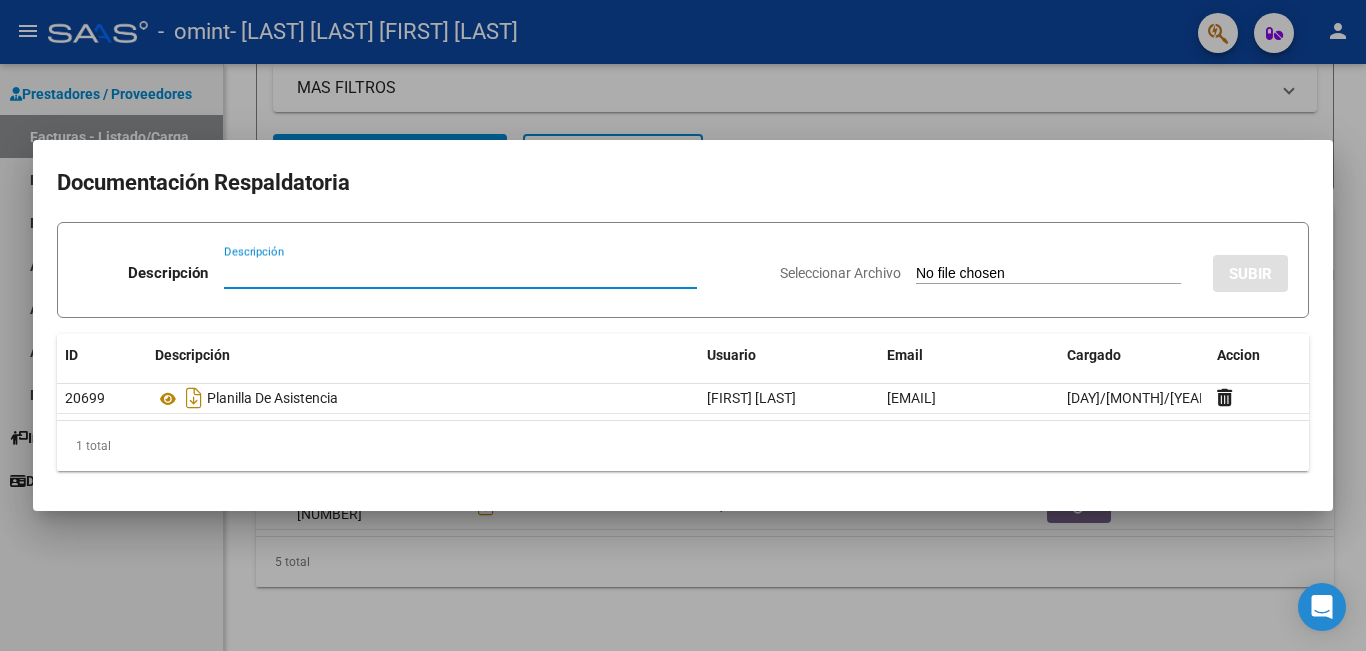 click at bounding box center (683, 325) 